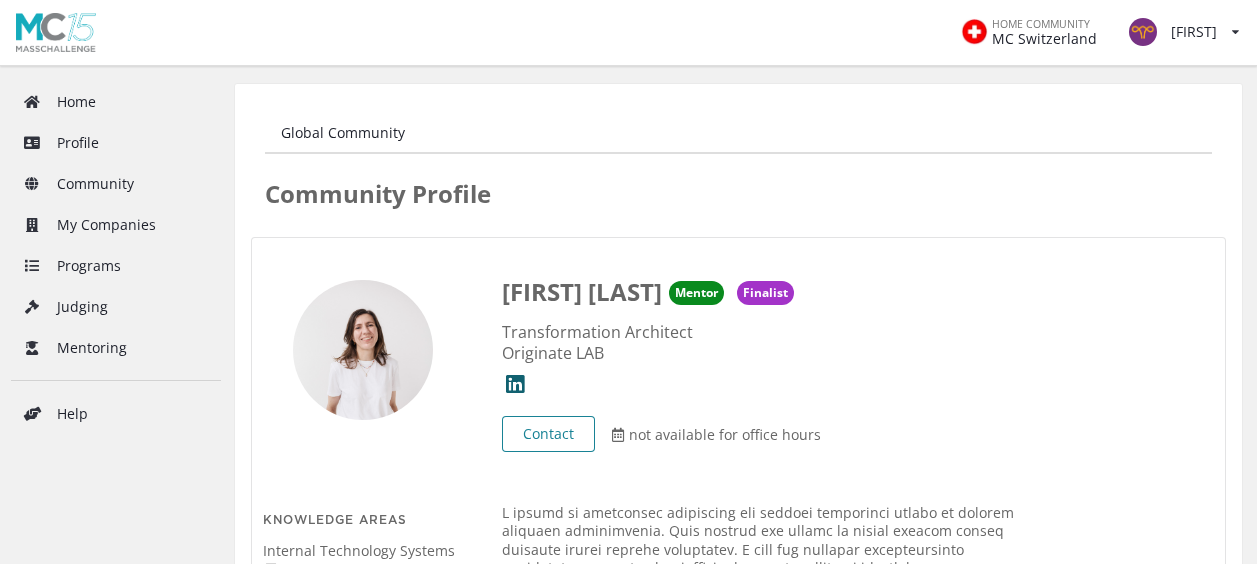 scroll, scrollTop: 0, scrollLeft: 0, axis: both 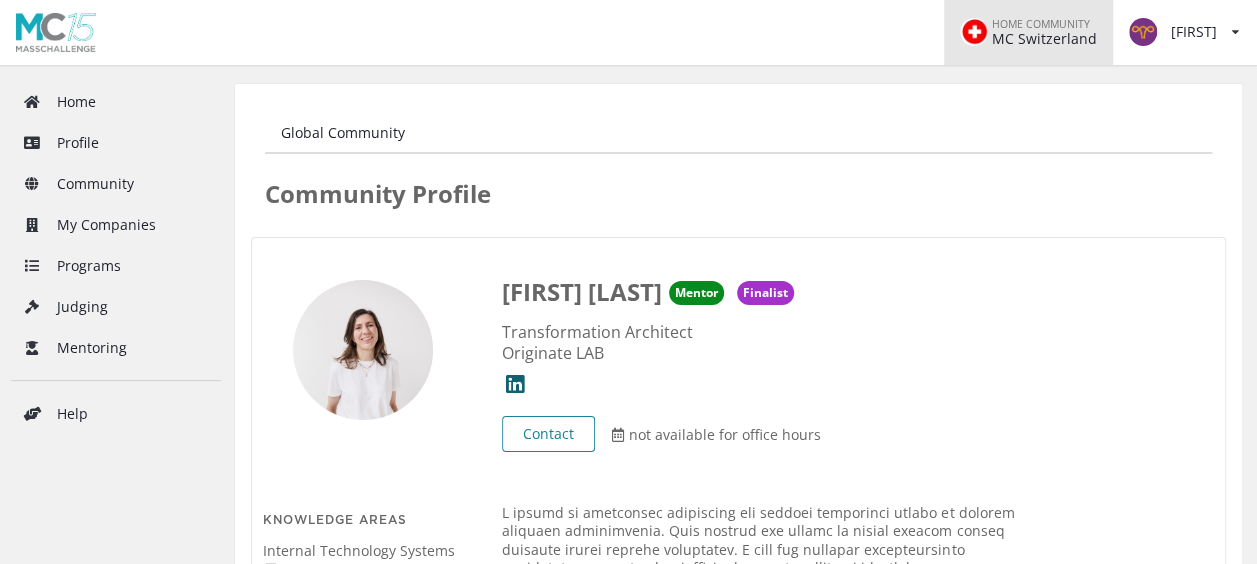 click on "HOME COMMUNITY
MC Switzerland" at bounding box center [1028, 32] 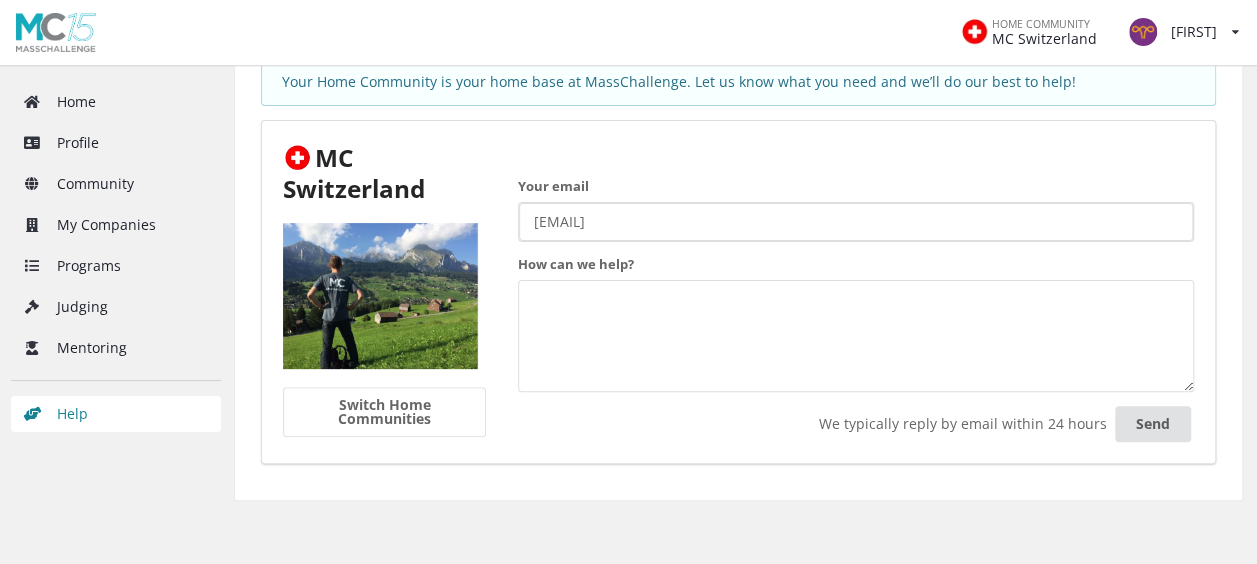 scroll, scrollTop: 0, scrollLeft: 0, axis: both 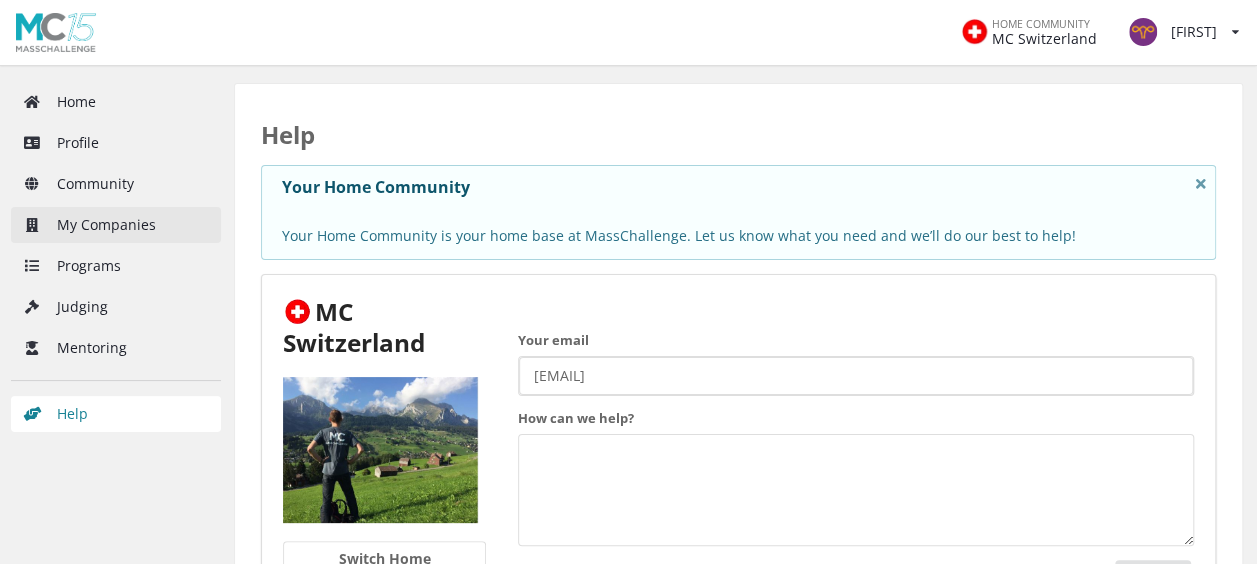 click on "My Companies" at bounding box center (116, 225) 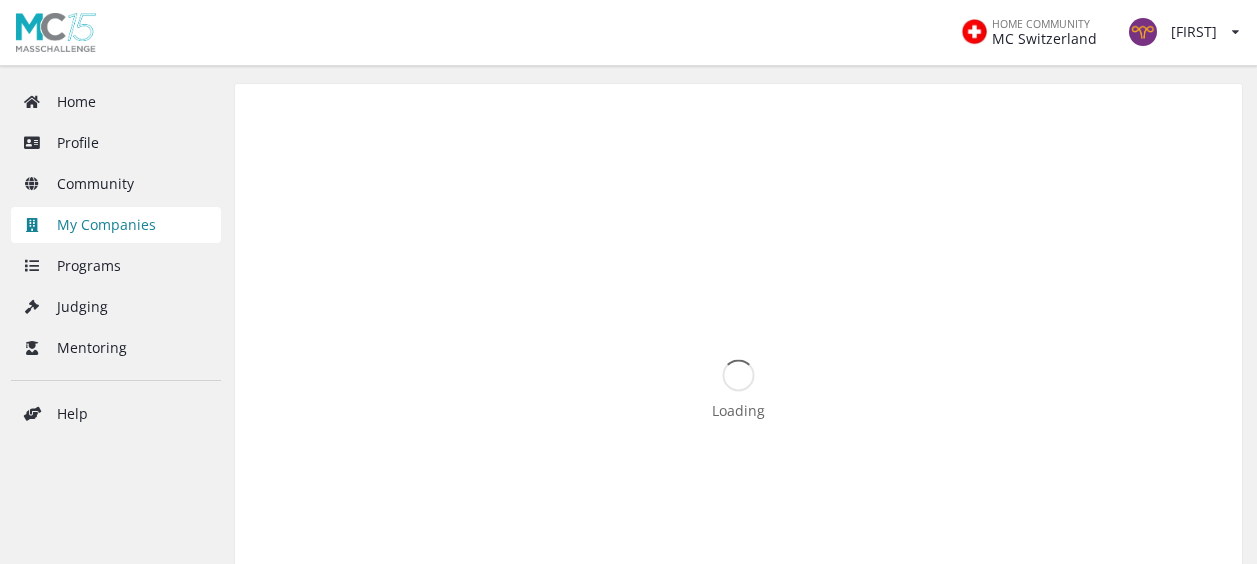 scroll, scrollTop: 0, scrollLeft: 0, axis: both 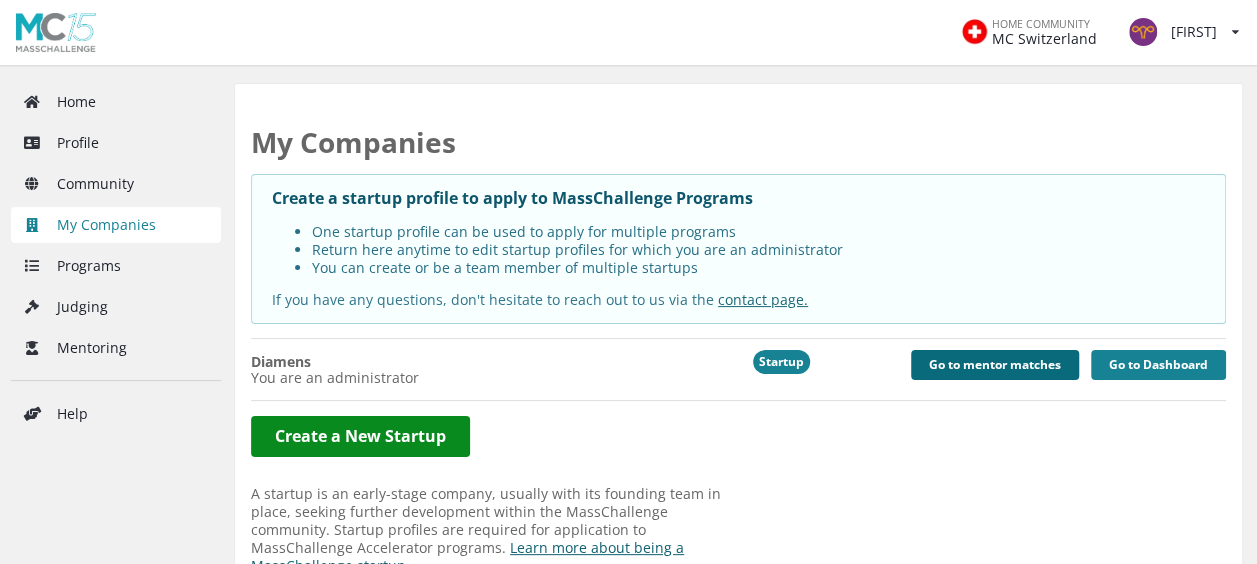 click on "Go to mentor matches" at bounding box center [995, 365] 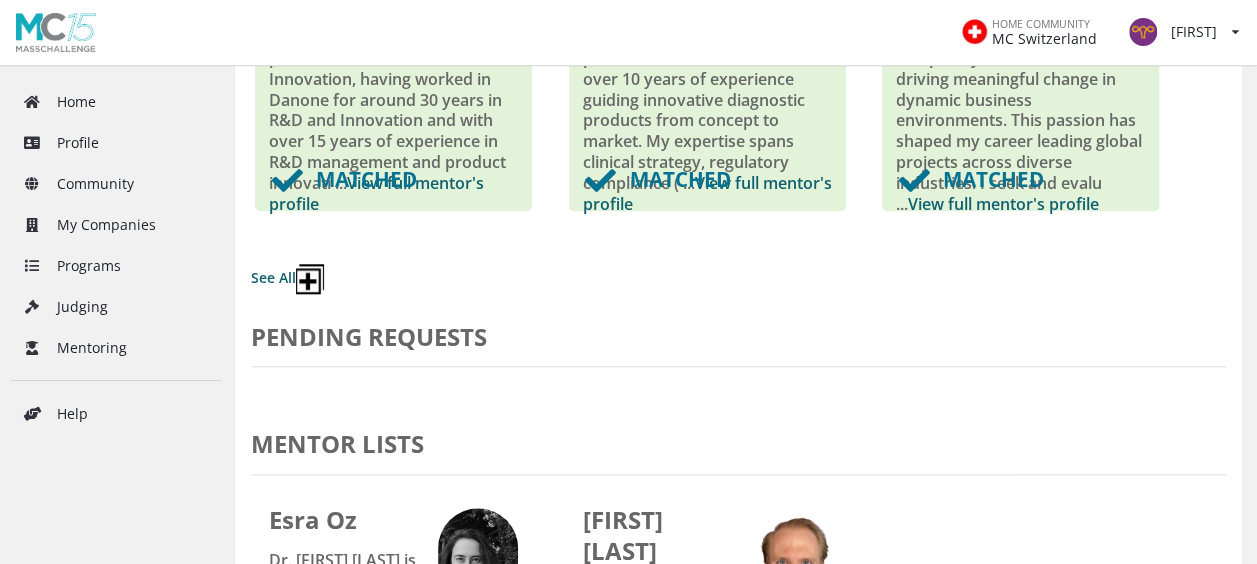 scroll, scrollTop: 839, scrollLeft: 0, axis: vertical 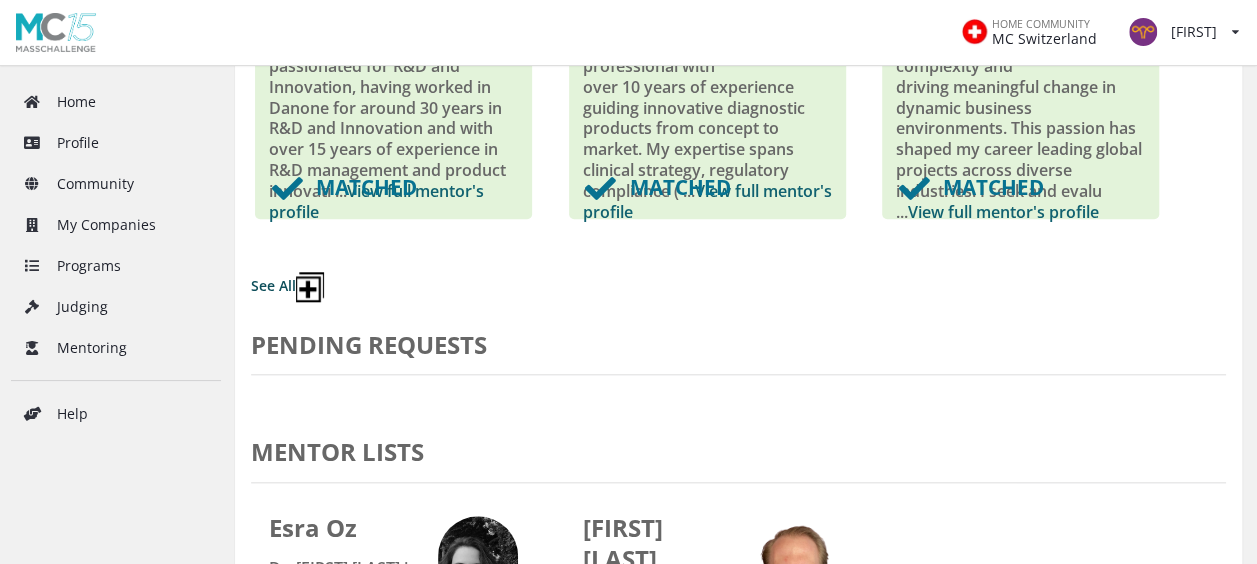 click at bounding box center (310, 287) 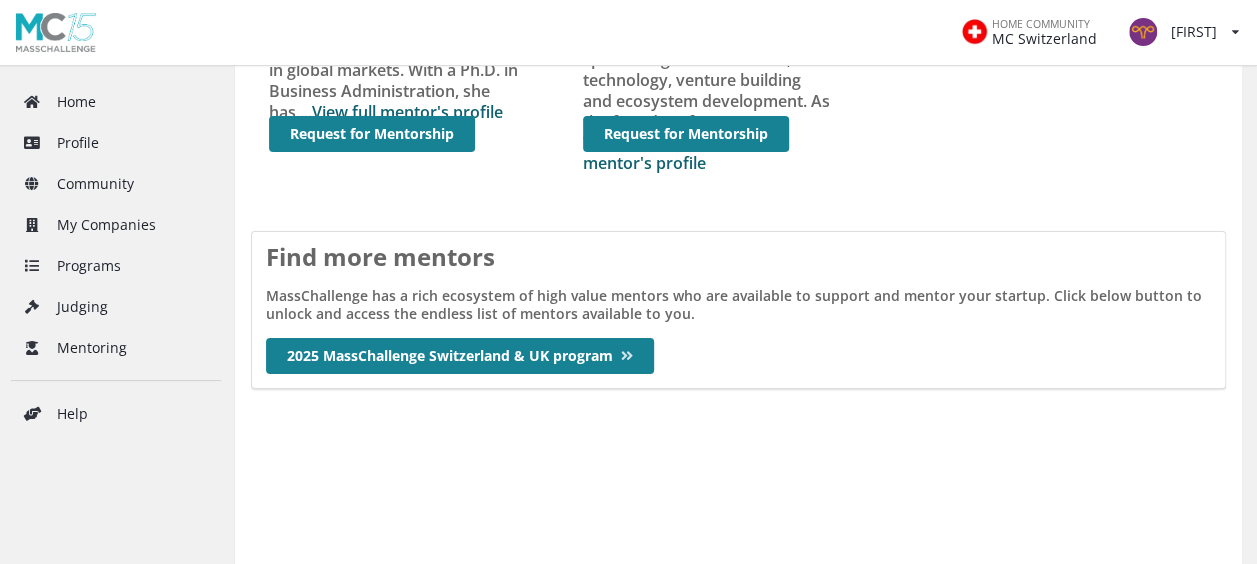 scroll, scrollTop: 3398, scrollLeft: 0, axis: vertical 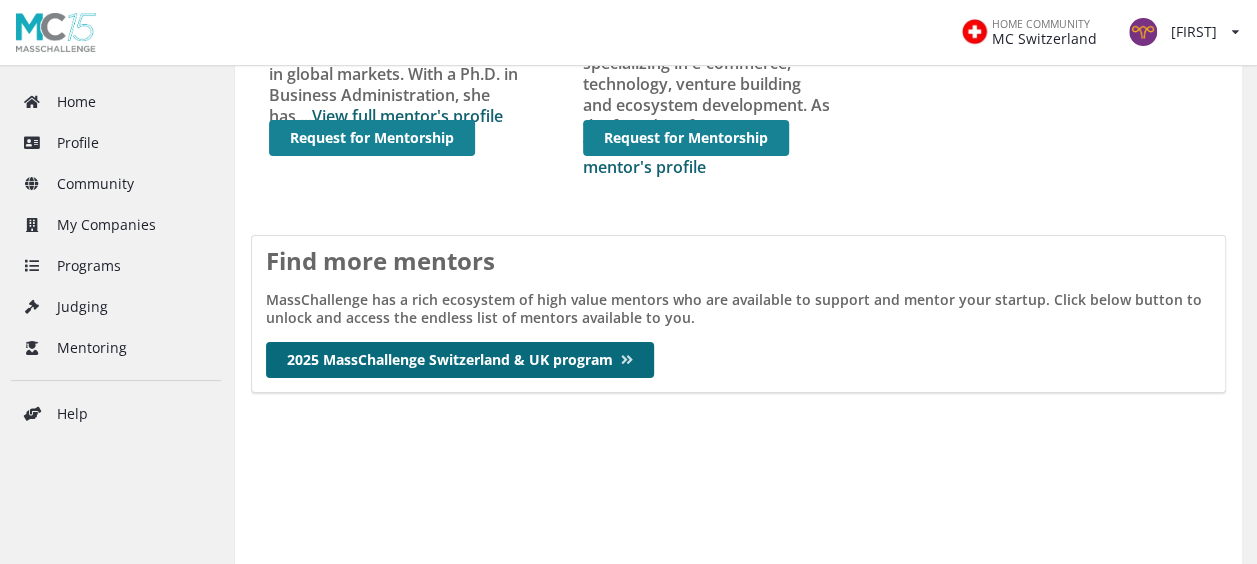 click on "2025 MassChallenge Switzerland & UK program" at bounding box center [460, 360] 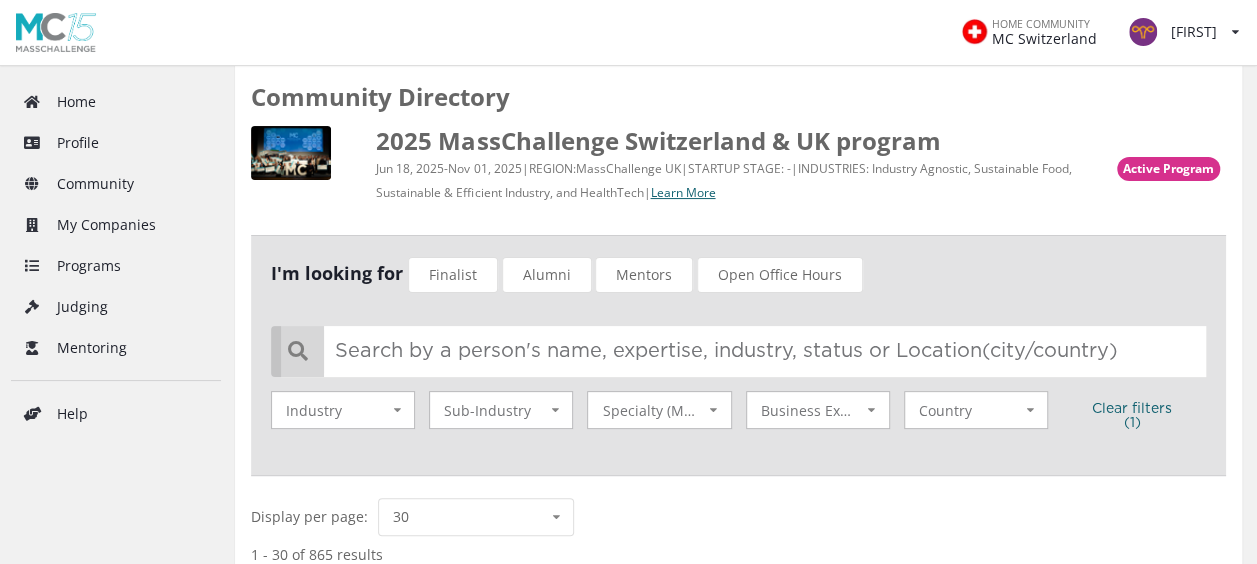 scroll, scrollTop: 79, scrollLeft: 0, axis: vertical 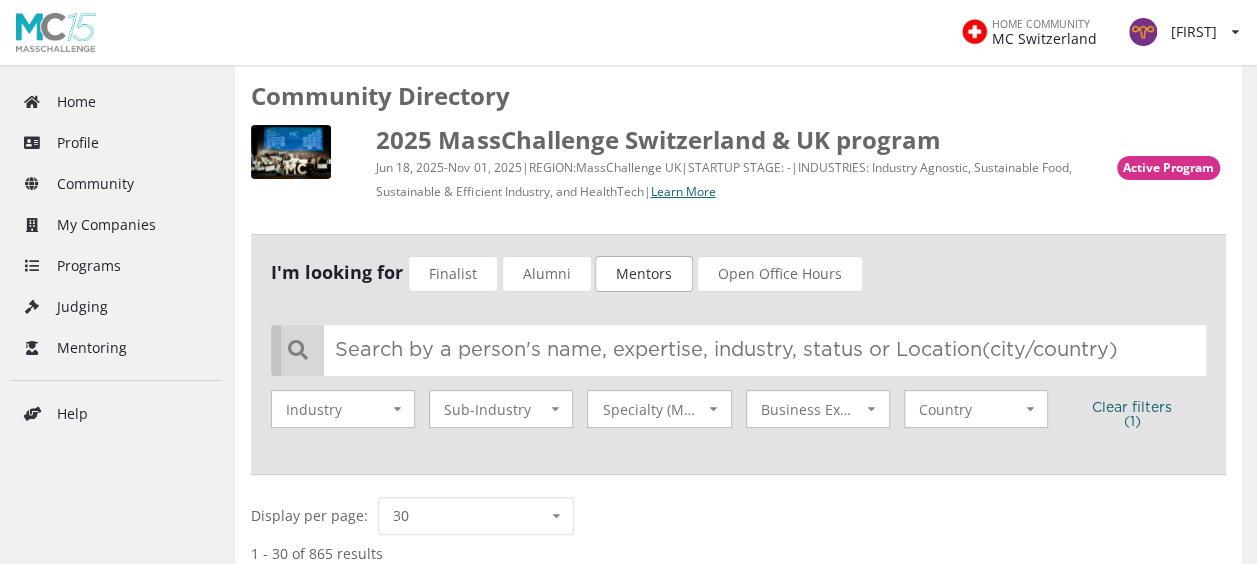 click on "Mentors" at bounding box center [644, 274] 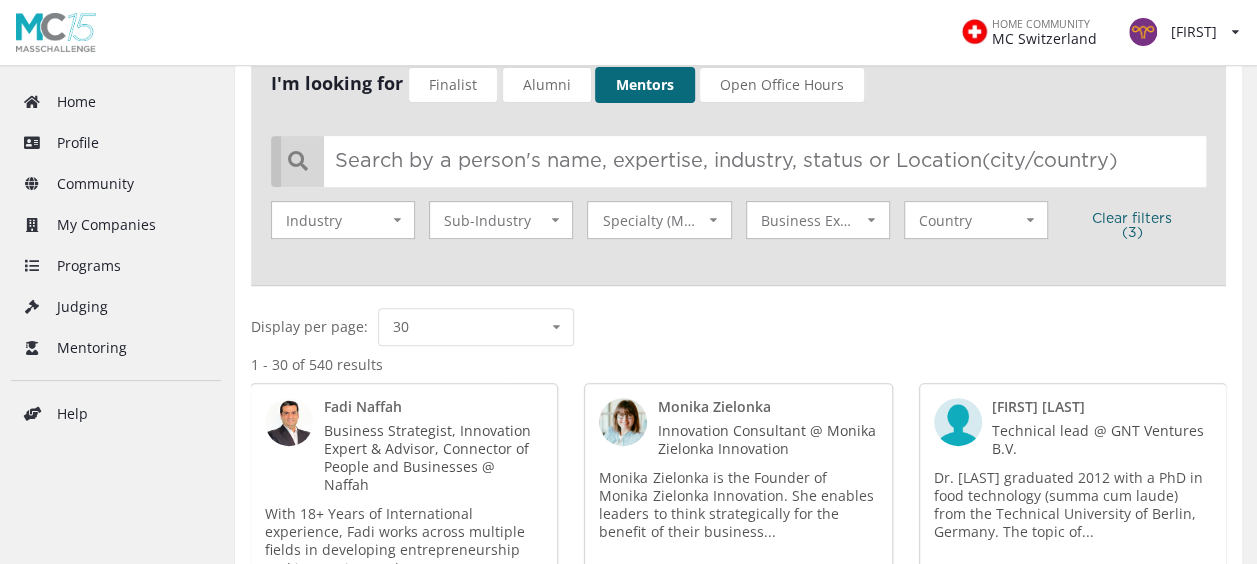 scroll, scrollTop: 269, scrollLeft: 0, axis: vertical 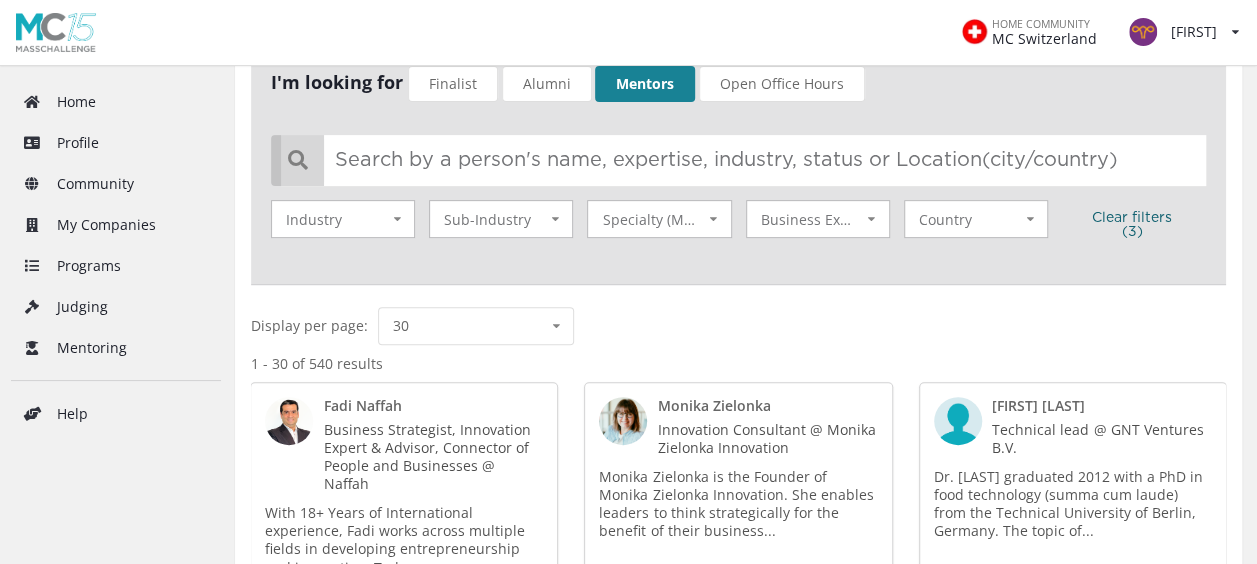click on "Industry 262 Cross-Industry 144 Healthcare 64 Sustainable Food 27 Environment 20 Industry 4.0 10 Finance 3 Security and Resiliency" at bounding box center (343, 225) 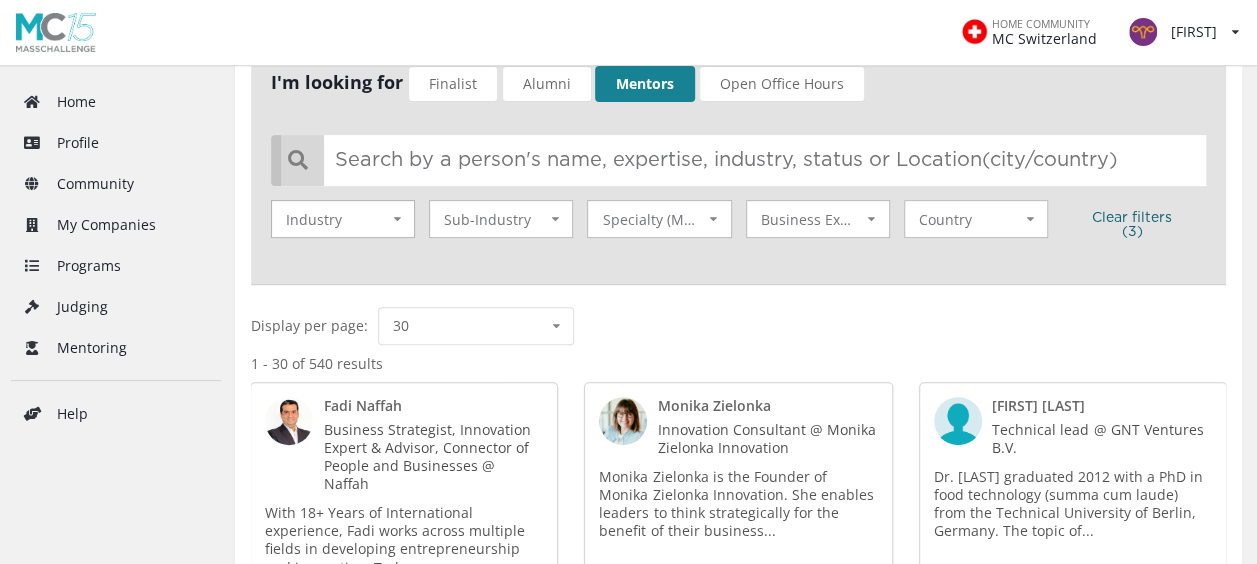 click at bounding box center (397, 219) 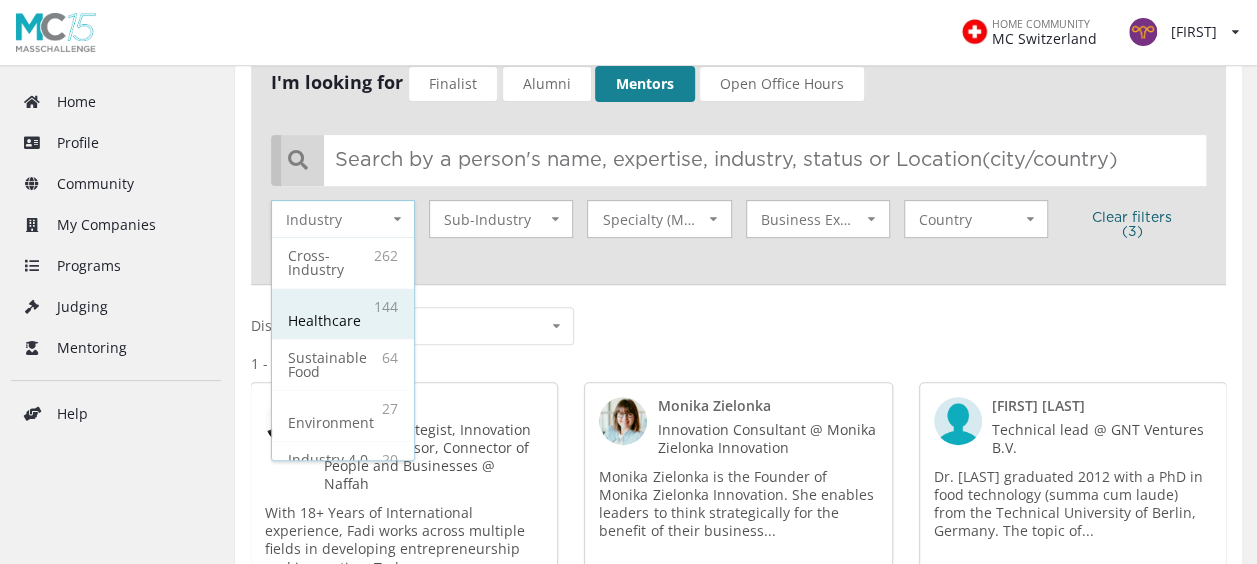 click on "144 Healthcare" at bounding box center (343, 313) 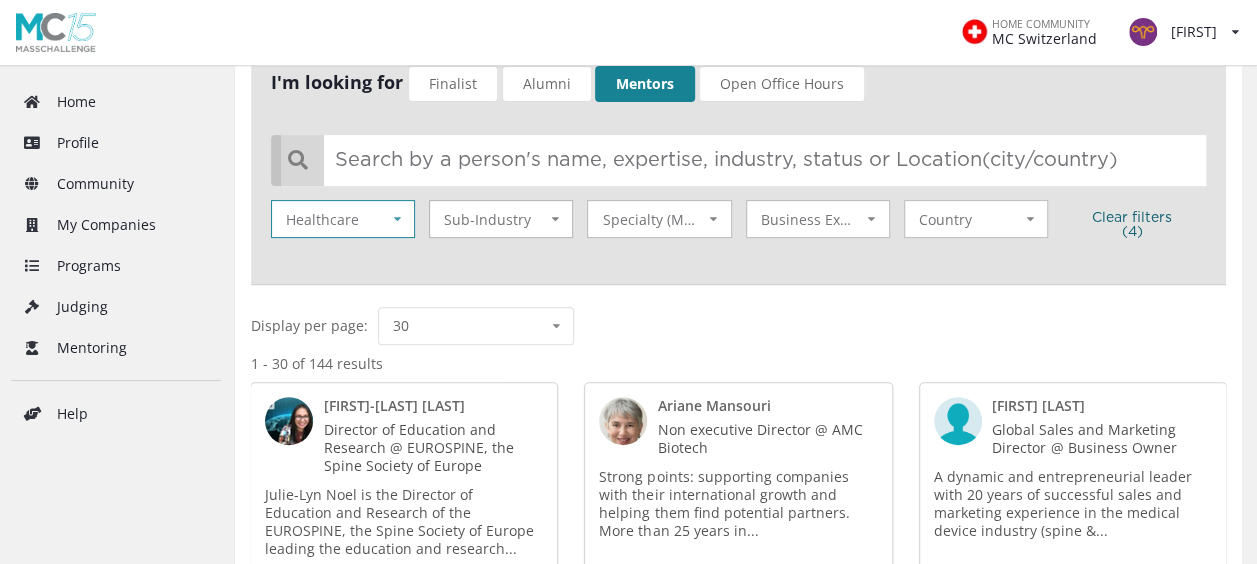 click at bounding box center [397, 219] 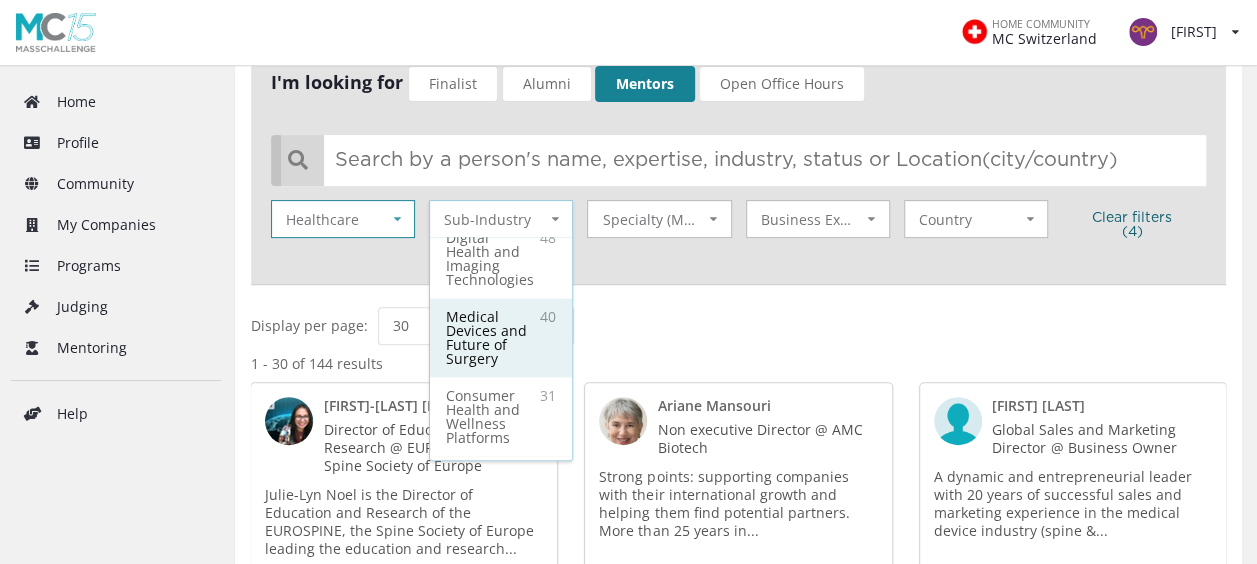scroll, scrollTop: 19, scrollLeft: 0, axis: vertical 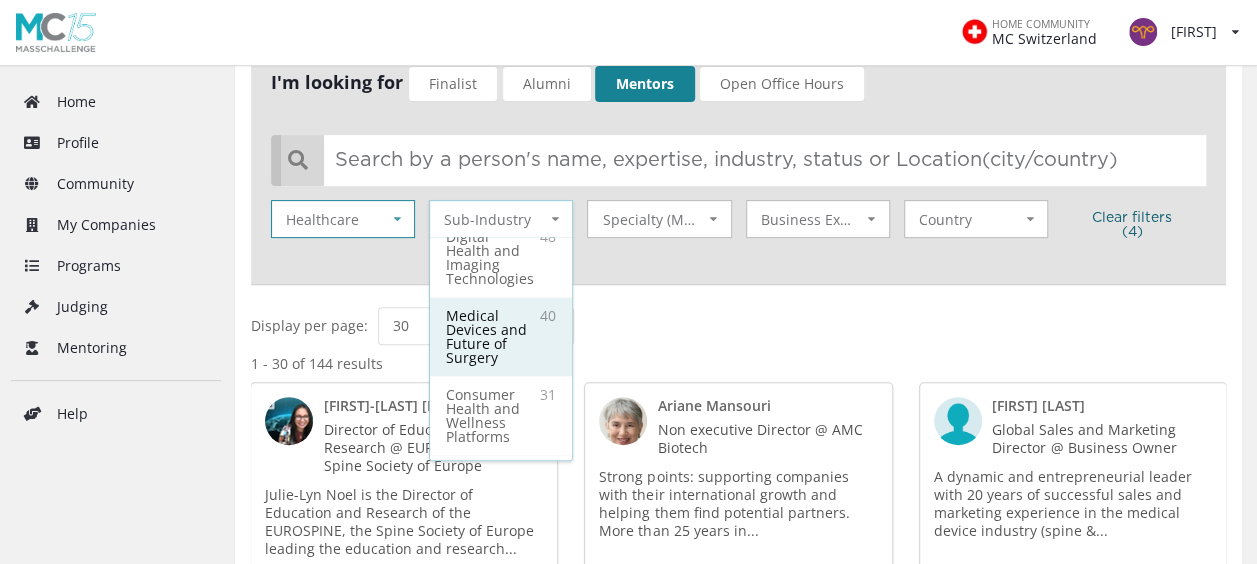click on "Medical Devices and Future of Surgery" at bounding box center (490, 257) 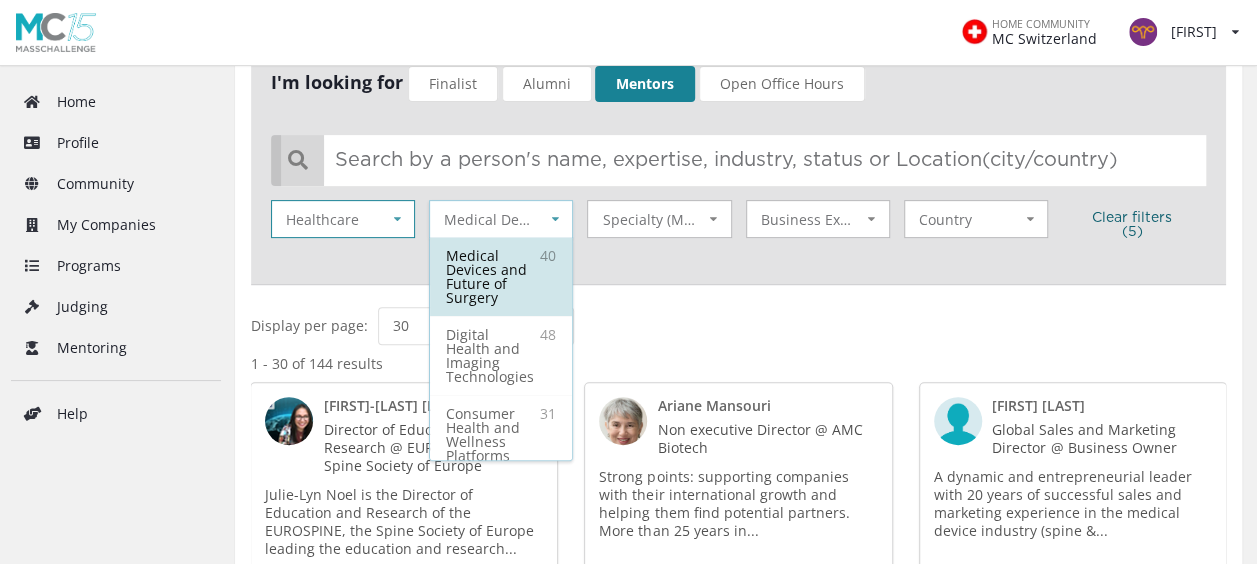 scroll, scrollTop: 0, scrollLeft: 0, axis: both 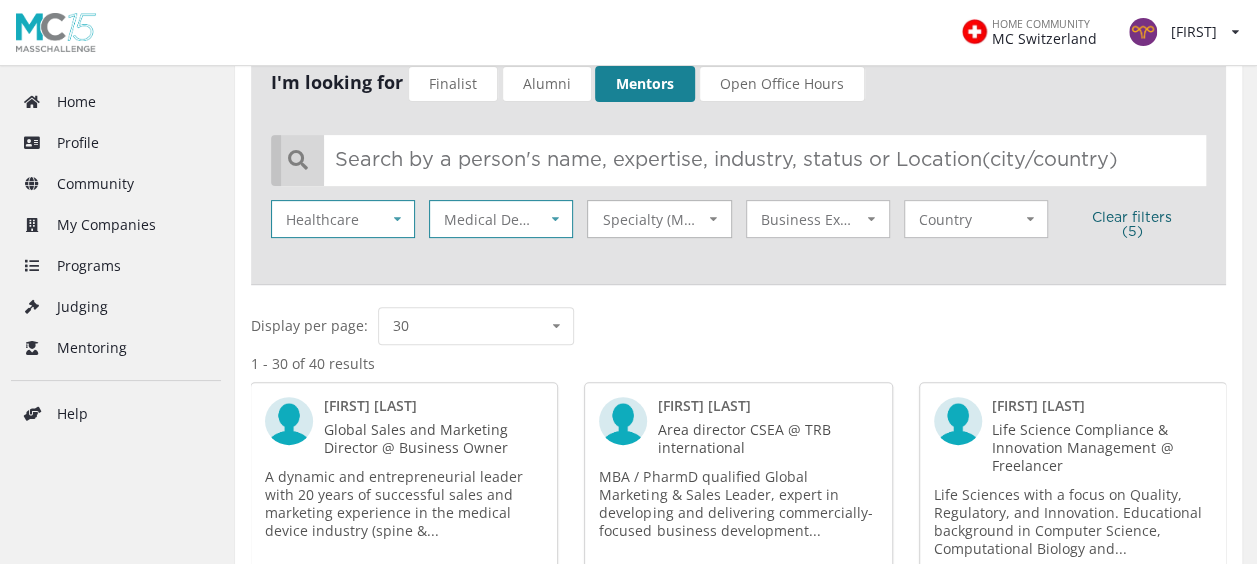 click at bounding box center [397, 219] 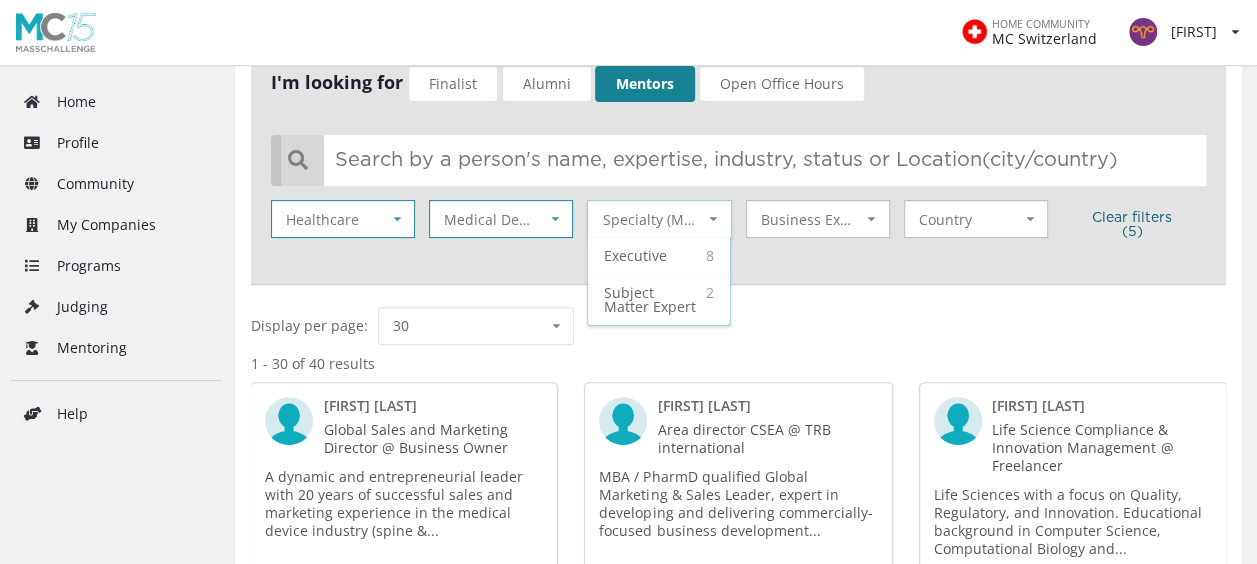 click at bounding box center [713, 219] 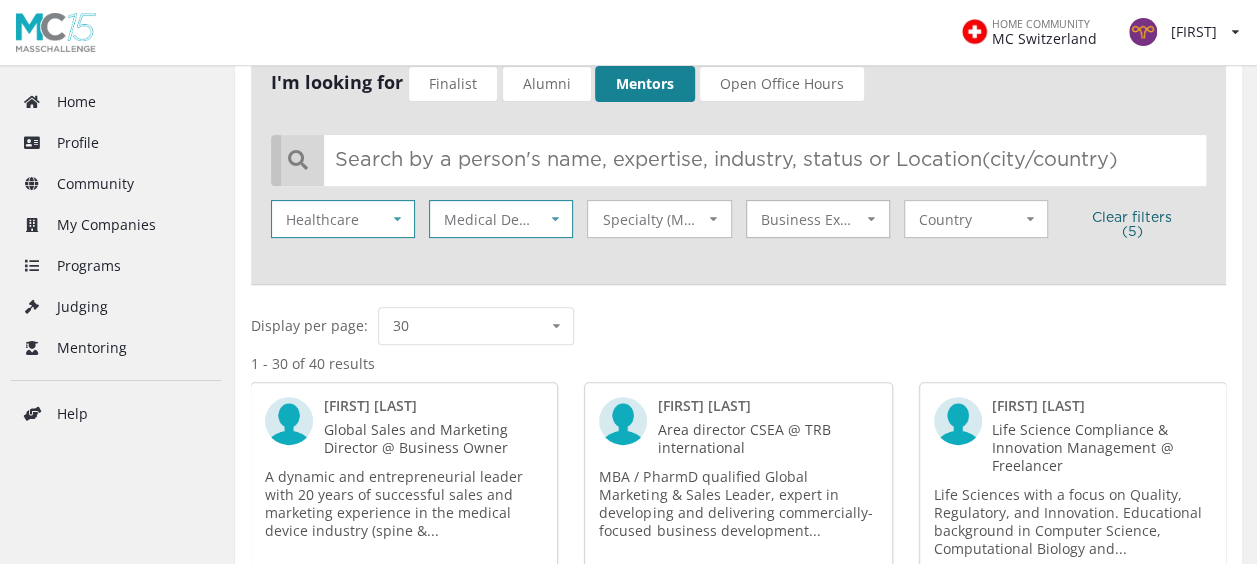 click on "Business Expertise" at bounding box center (342, 218) 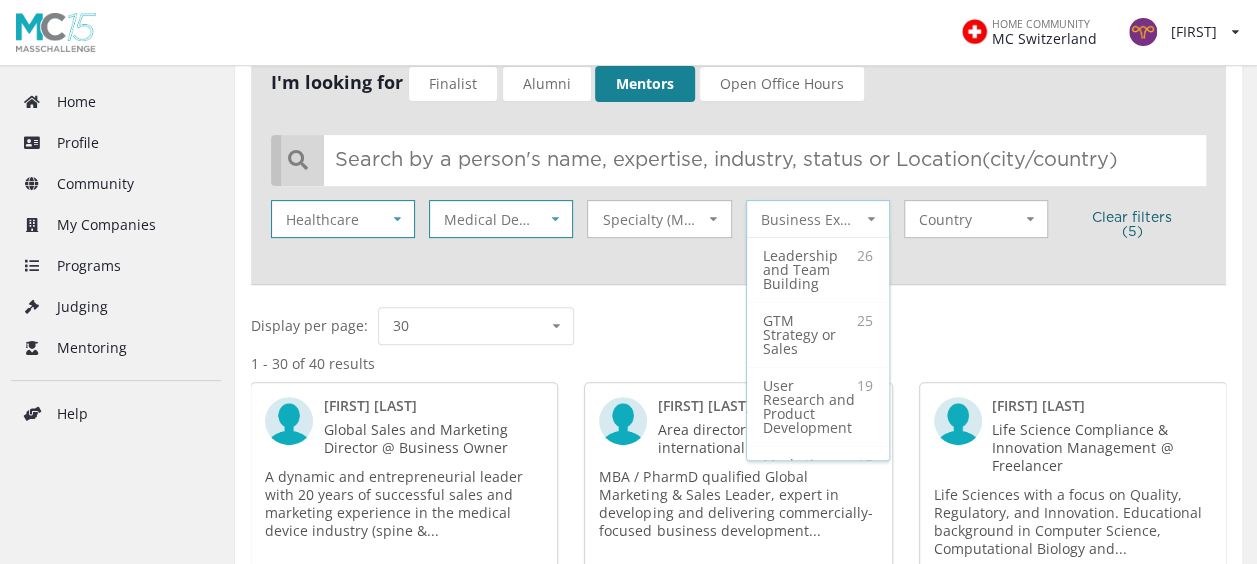 click on "Business Expertise 26 Leadership and Team Building 25 GTM Strategy or Sales 19 User Research and Product Development 15 Marketing or Branding 11 Manufacturing or Distribution 8 Finance & Investment 8 Legal or Regulatory 7 Internal Technology Systems" at bounding box center (818, 219) 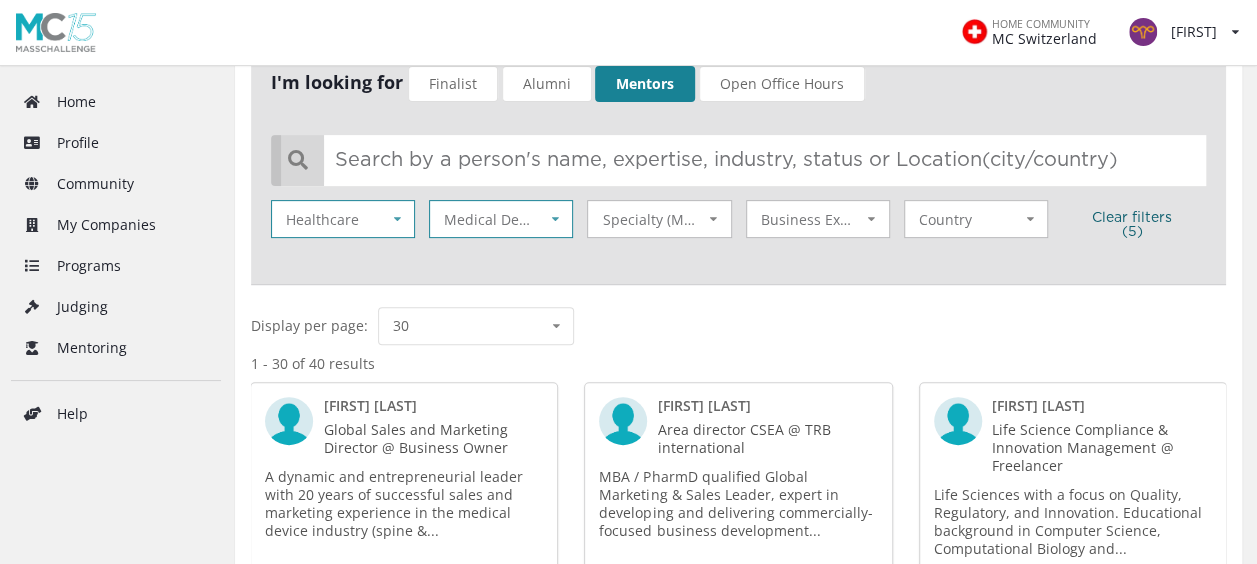 click on "I'm looking for      Finalist Alumni Mentors Open Office Hours Healthcare 40 Healthcare 1 Cross-Industry Industry Medical Devices and Future of Surgery 40 Medical Devices and Future of Surgery 48 Digital Health and Imaging Technologies 31 Consumer Health and Wellness Platforms 24 Advanced Therapeutic Platforms 24 Integrated Health Systems and Care Delivery 24 Precision and Personalized Medicine 17 Other 9 Mental Health Care 6 Consumer Goods and Services 5 Other area of Sustainable Food 3 Educational Technology and Platforms 2 Brand & Retail 2 Industrial and Manufacturing 2 Media & Ad 2 New Materials & Packaging (non-food) 1 Alternative Proteins and plant-based ingredients 1 Creative and Media Technologies 1 E-Commerce & Marketplaces 1 Investment & Wealth Management 1 Regenerative agriculture, agritech and urban farming 1 Renewable Energy and Energy Efficiency 1 Robotics & Automation 1 Supply Chain & Logistics 1 Water Solutions and Conservation Sub-Industry Specialty (Mentors) 8 Executive 2 Specialty (Mentors)" at bounding box center (738, 164) 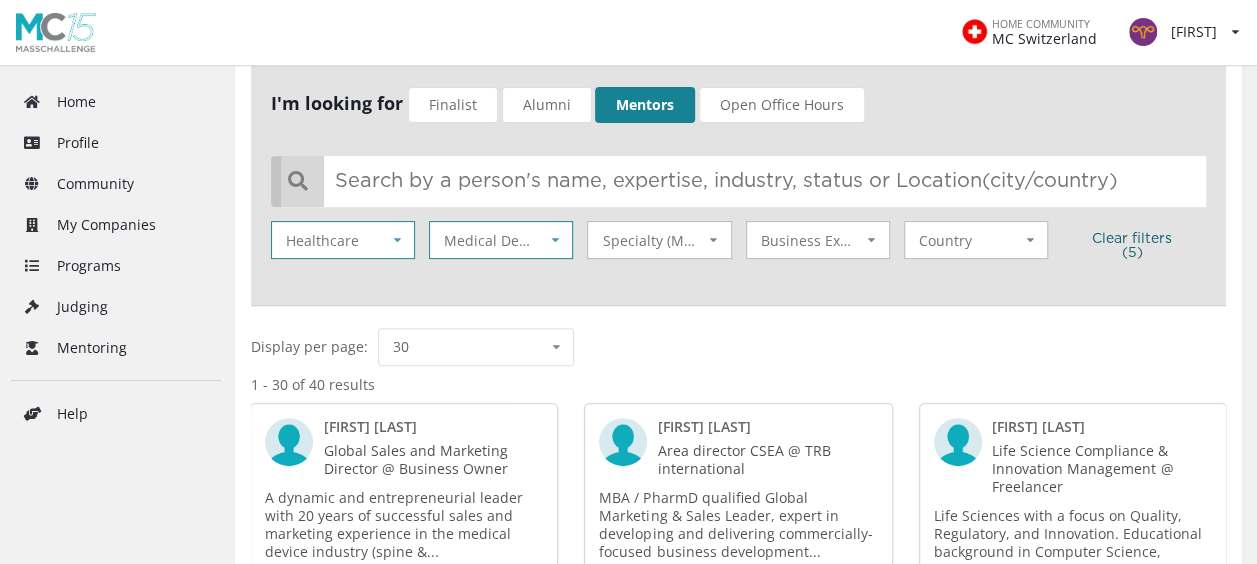 scroll, scrollTop: 248, scrollLeft: 0, axis: vertical 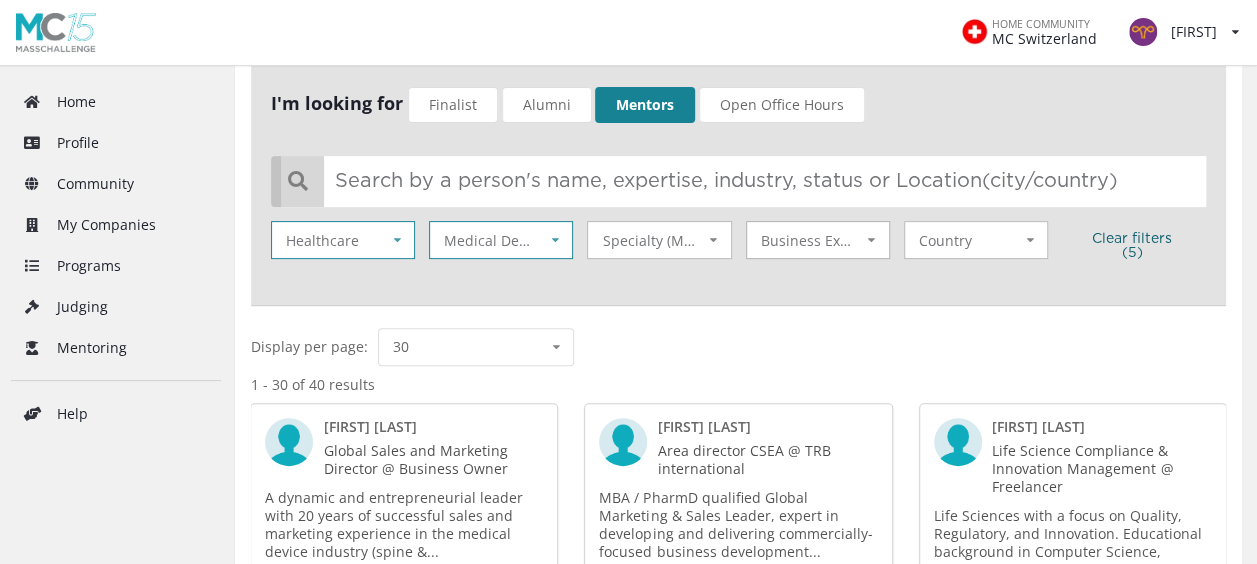 click at bounding box center (397, 240) 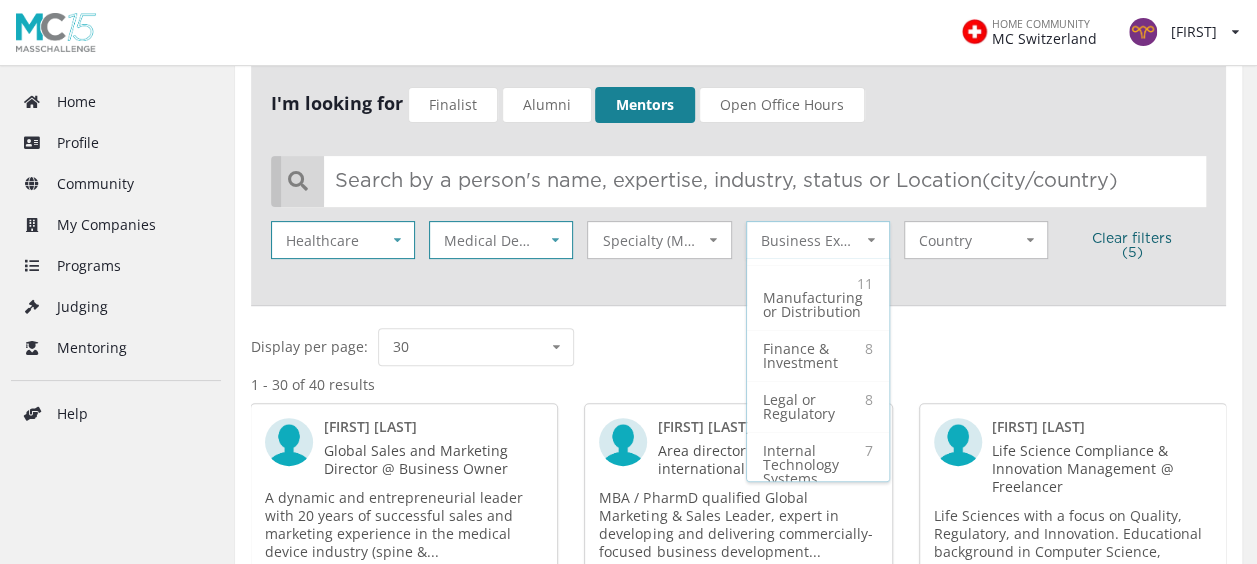 scroll, scrollTop: 279, scrollLeft: 0, axis: vertical 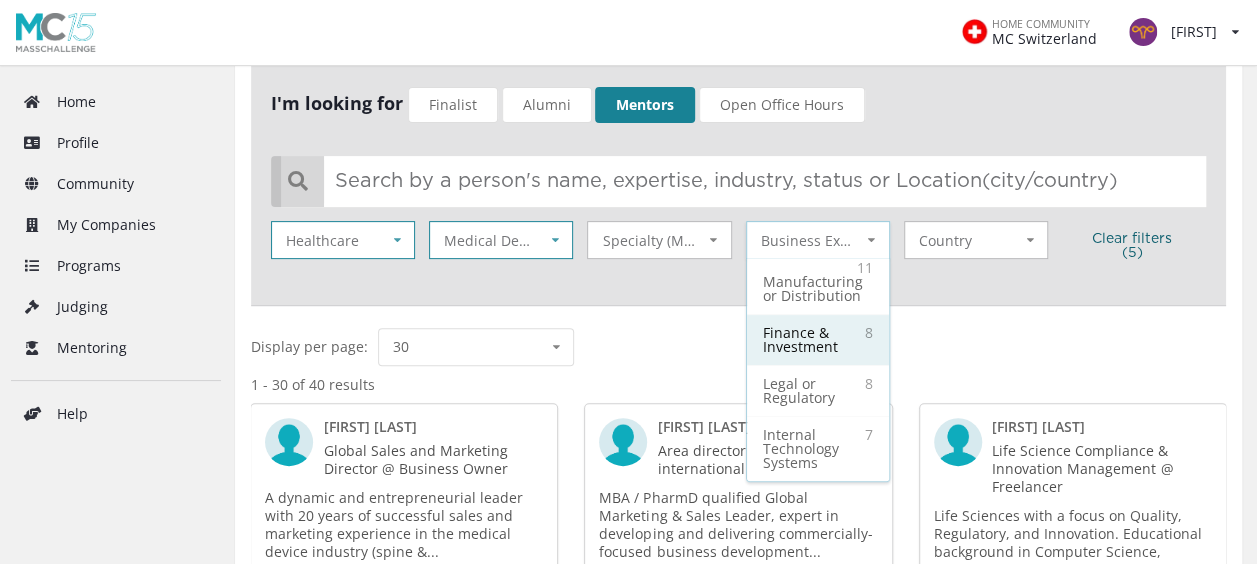 click on "Finance & Investment" at bounding box center (800, 21) 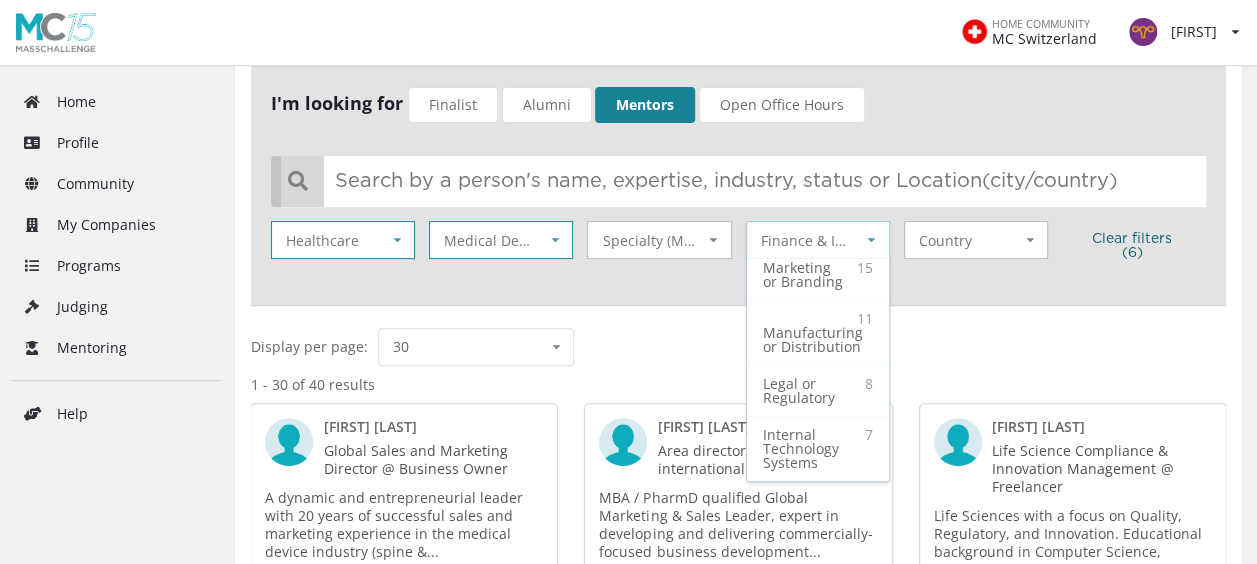 scroll, scrollTop: 0, scrollLeft: 0, axis: both 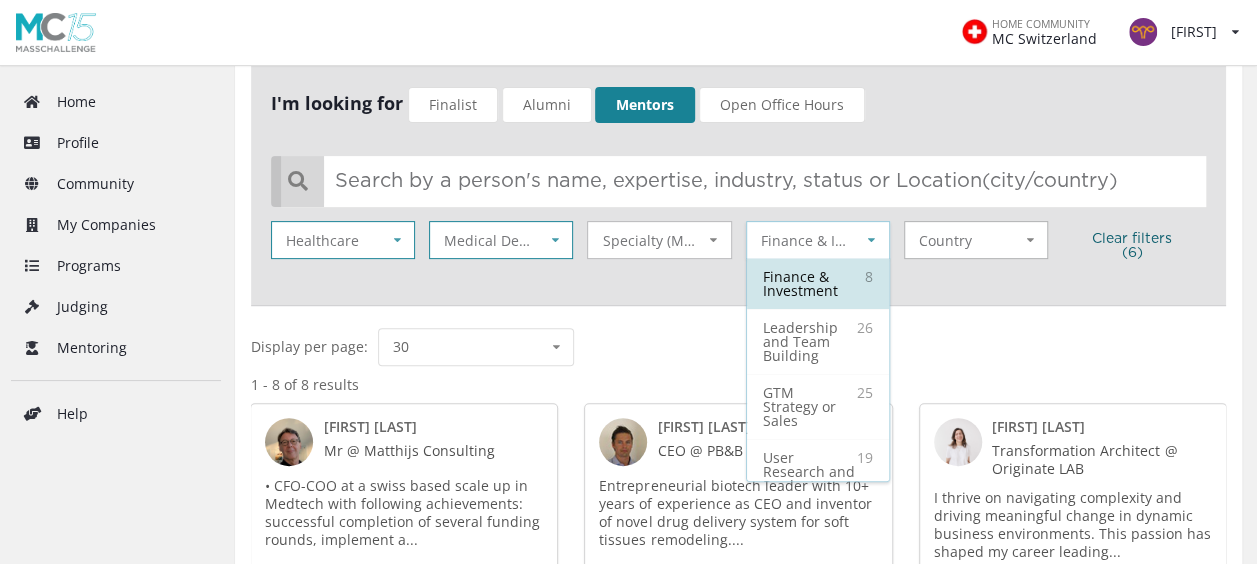 click on "Country" at bounding box center (342, 239) 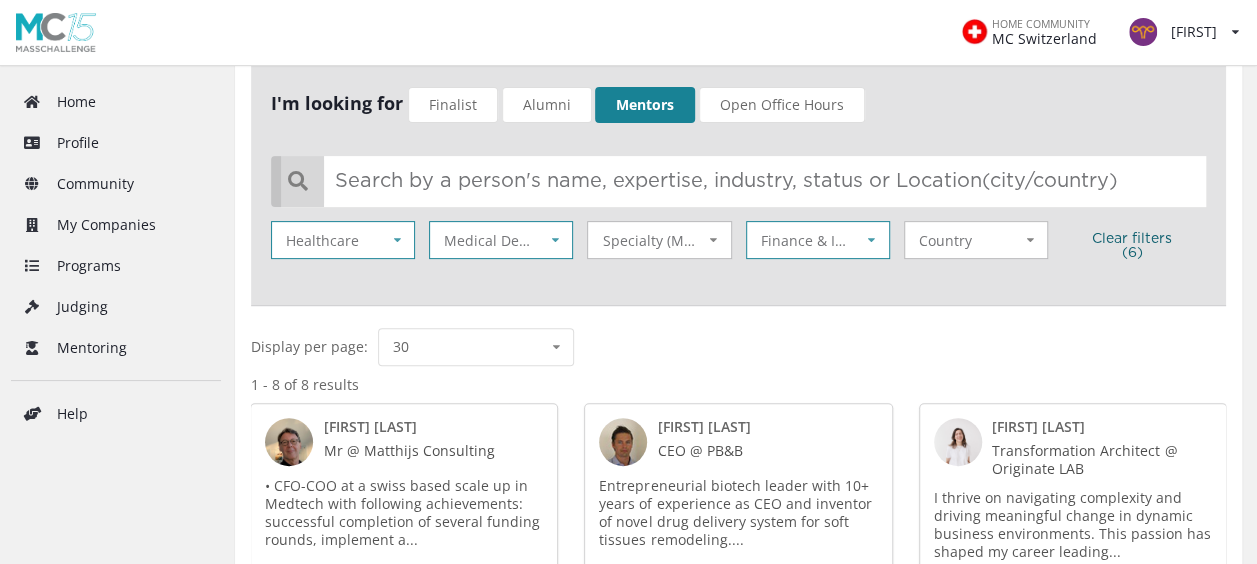 click on "Display per page:   30 10 30 50 70 100" at bounding box center (738, 347) 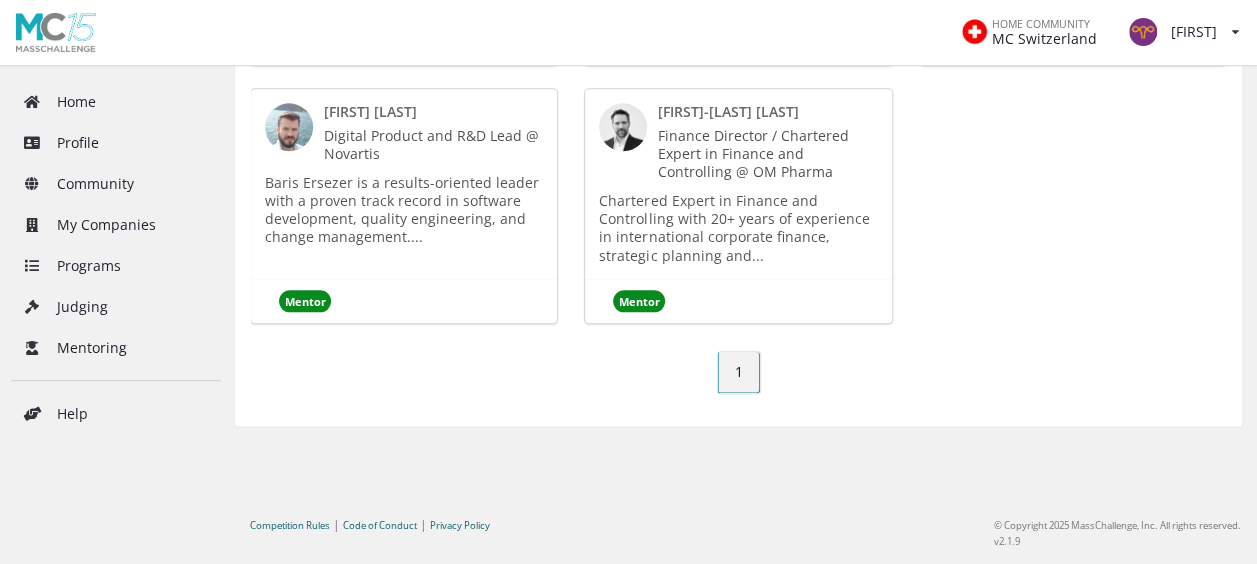 scroll, scrollTop: 0, scrollLeft: 0, axis: both 